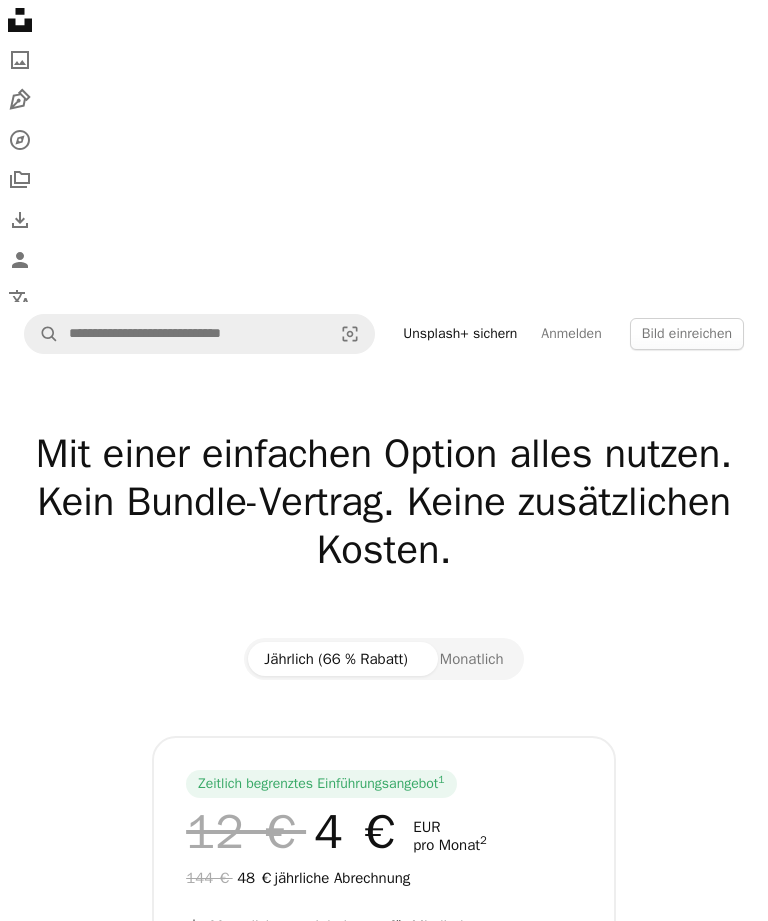scroll, scrollTop: 0, scrollLeft: 0, axis: both 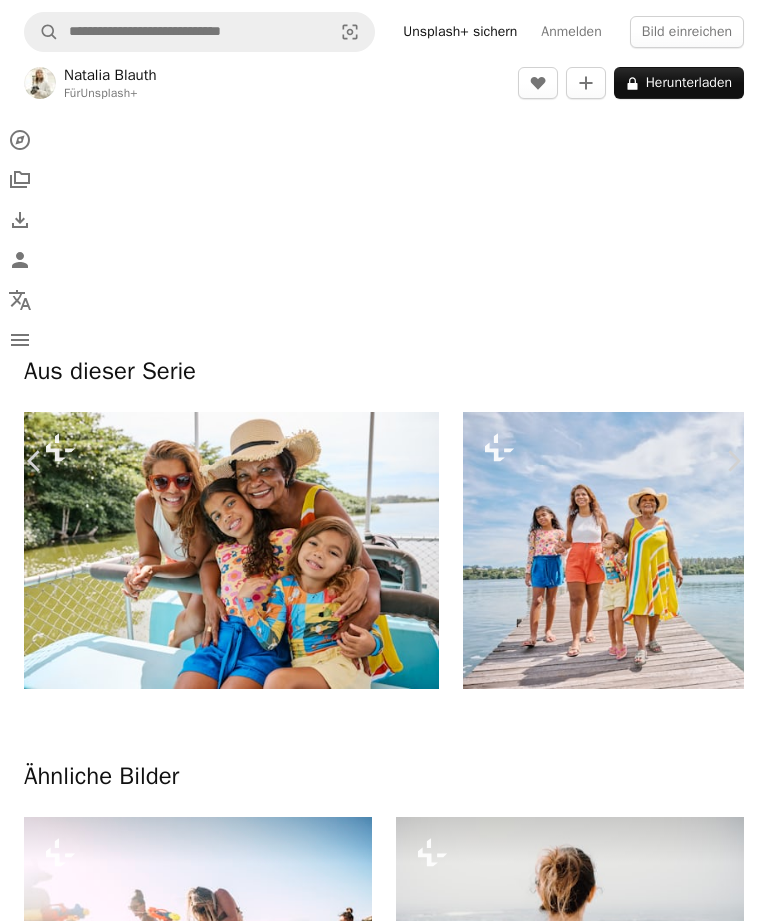 click at bounding box center (384, 10806) 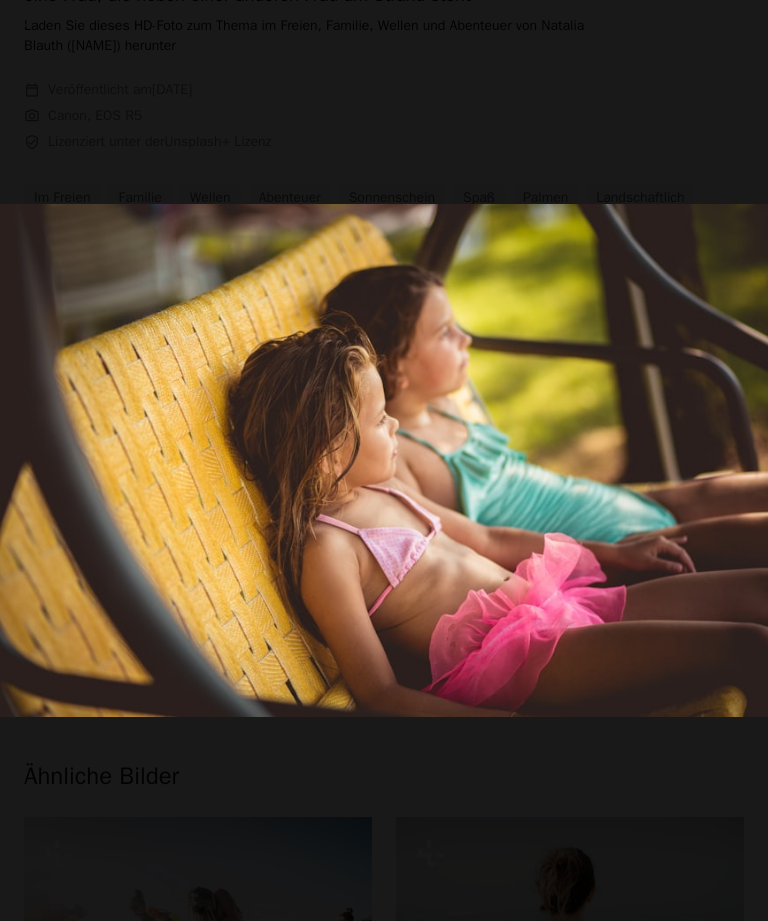click at bounding box center (384, 460) 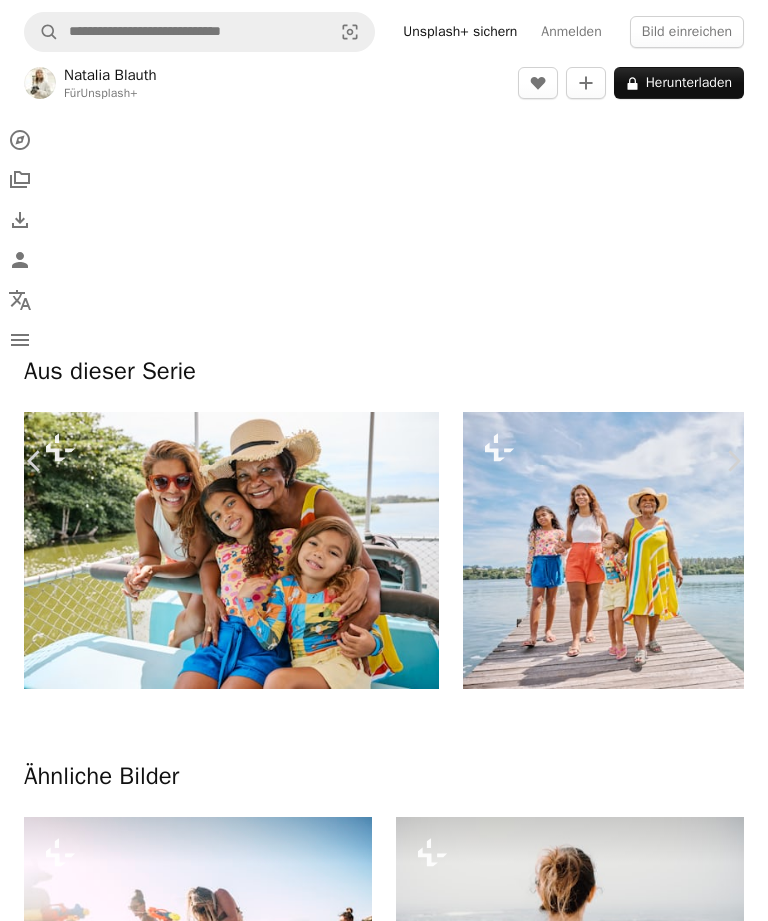 scroll, scrollTop: 2550, scrollLeft: 0, axis: vertical 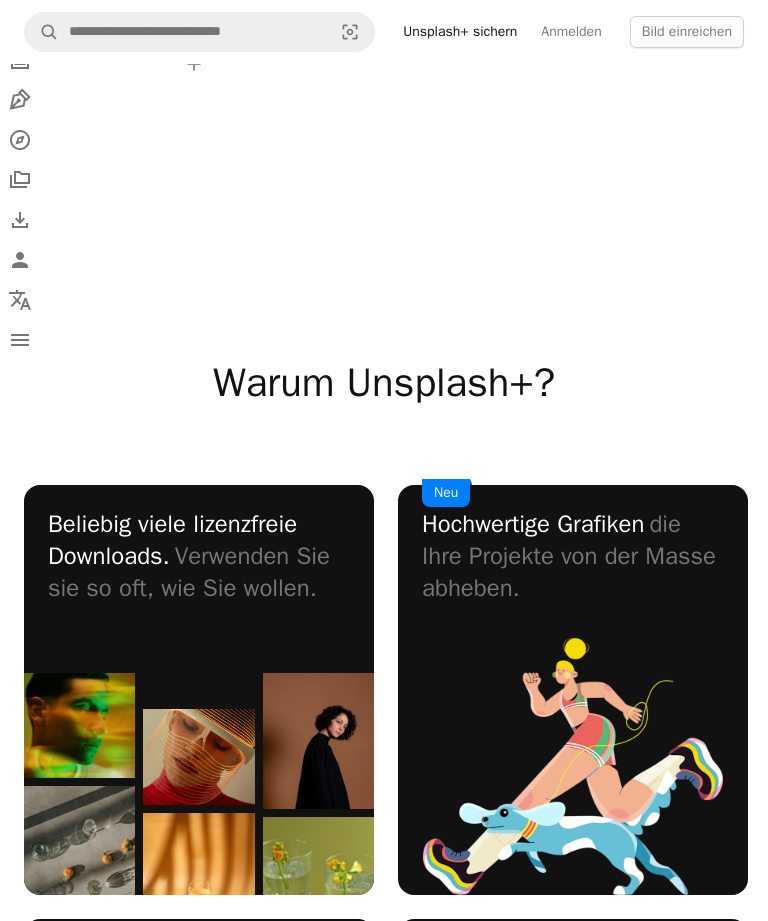 click on "A X shape Unsplash verwendet Cookies und ähnliche Technologien, um unsere Webseite zu sichern, nützliche Funktionen für gebührenfreie und zahlende Nutzer bereitzustellen und um eine optimale Leistung zu gewährleisten. Wenn Sie auf „Alle Cookies akzeptieren“ klicken oder dieses Prompt schließen, stimmen Sie der Verwendung aller Cookies zu. Durch Klicken auf „Nur Unverzichtbare akzeptieren“ erklären Sie sich mit der Verwendung von Cookies einverstanden, die für die Funktion der Webseite unbedingt erforderlich sind. Weitere Informationen finden Sie in unseren  Cookie-Richtlinien . Cookies verwalten Nur Unverzichtbare akzeptieren Alle Cookies akzeptieren Unsplash logo Unsplash-Startseite A photo Pen Tool A compass A stack of folders Download Person Localization icon navigation menu A magnifying glass Visual search Unsplash+ sichern Anmelden Bild einreichen Mit einer einfachen Option alles nutzen. Kein Bundle-Vertrag. Keine zusätzlichen Kosten. Jährlich (66 % Rabatt) Monatlich 1 12 €   4 €" at bounding box center [384, 1507] 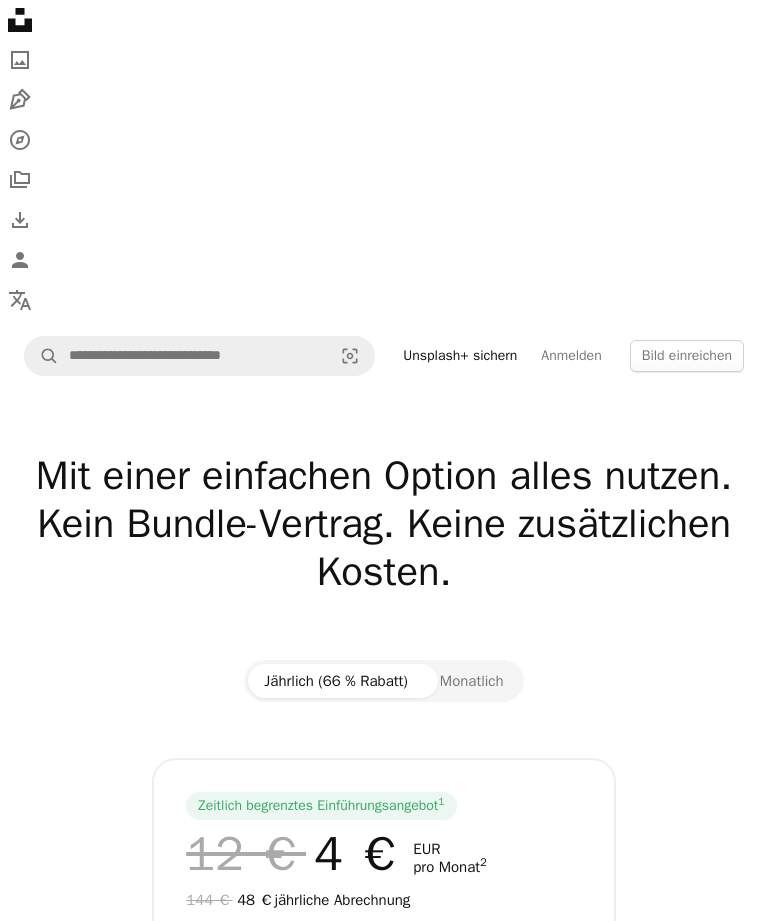 scroll, scrollTop: 0, scrollLeft: 0, axis: both 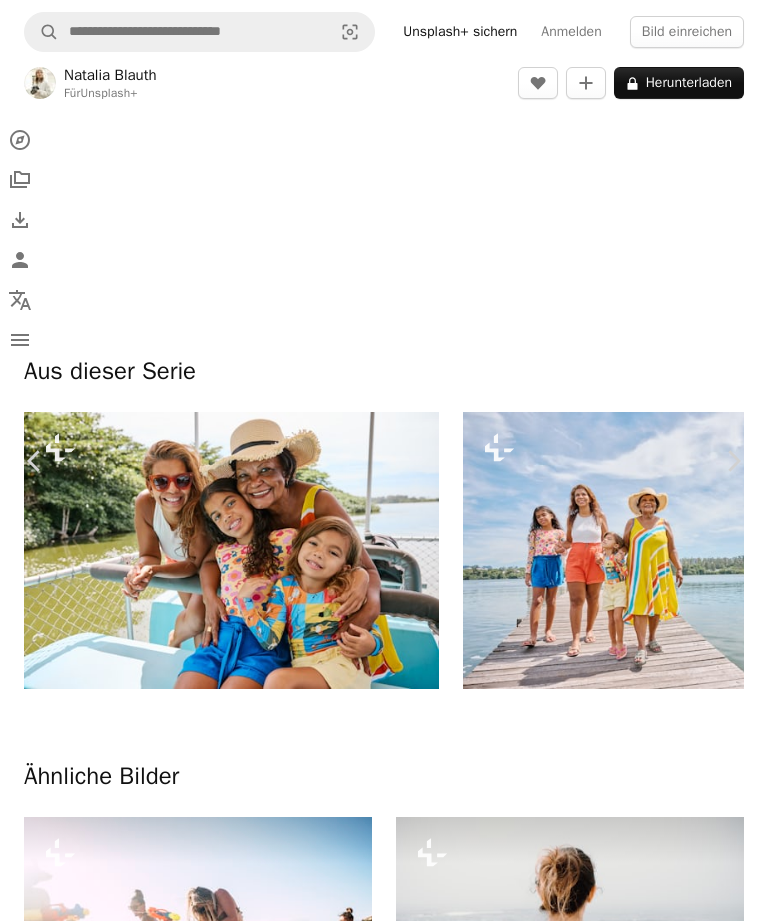click on "Unsplash+  sichern" at bounding box center (296, 11126) 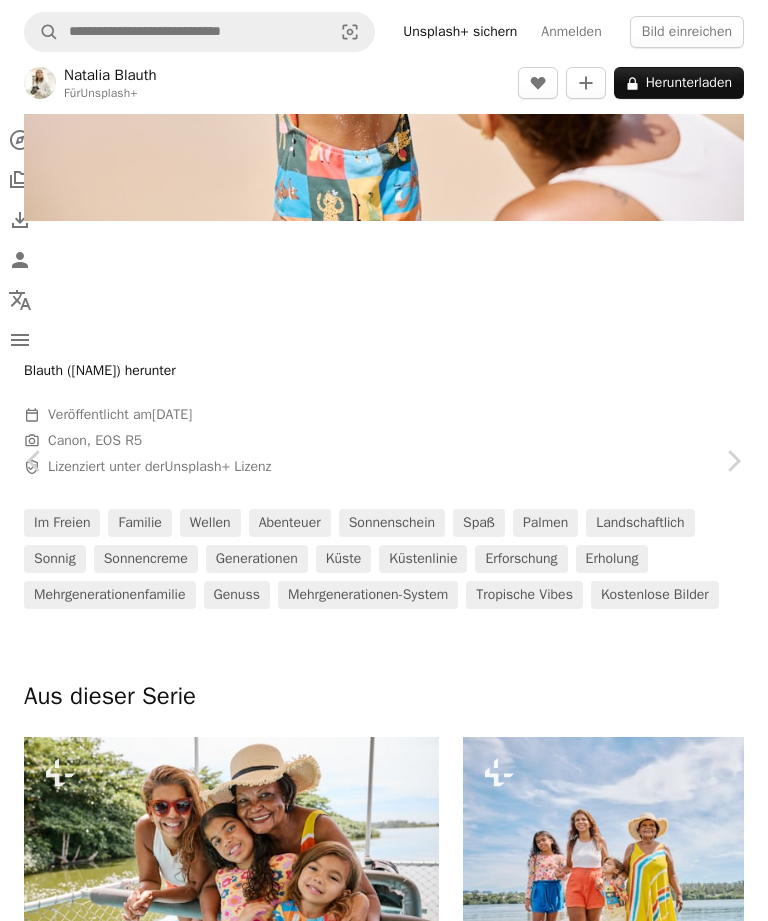 scroll, scrollTop: 756, scrollLeft: 0, axis: vertical 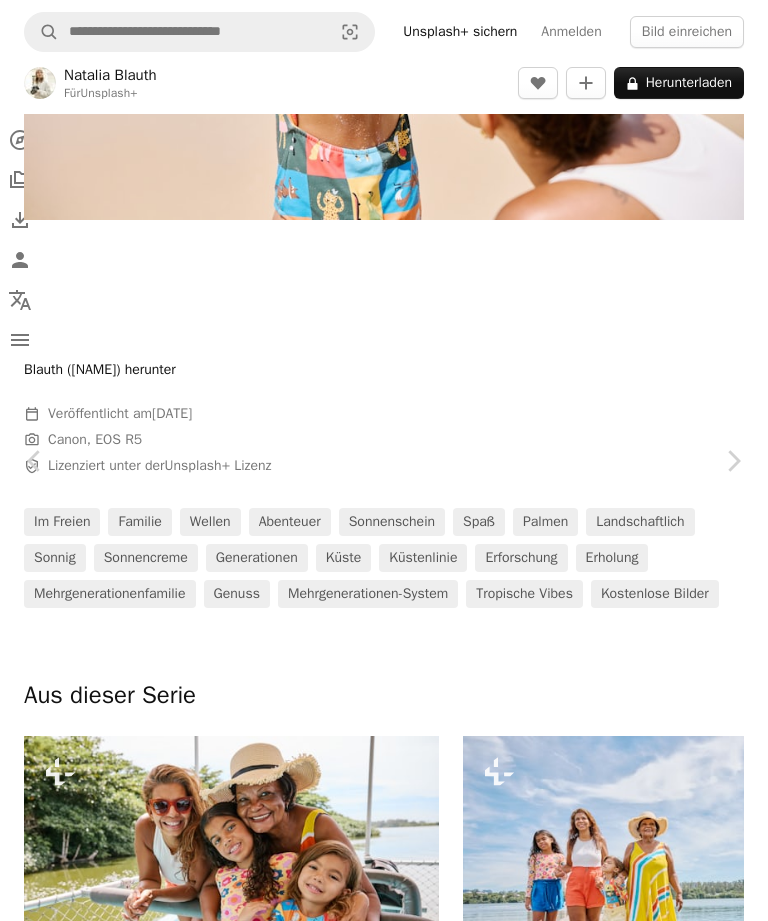 type on "**********" 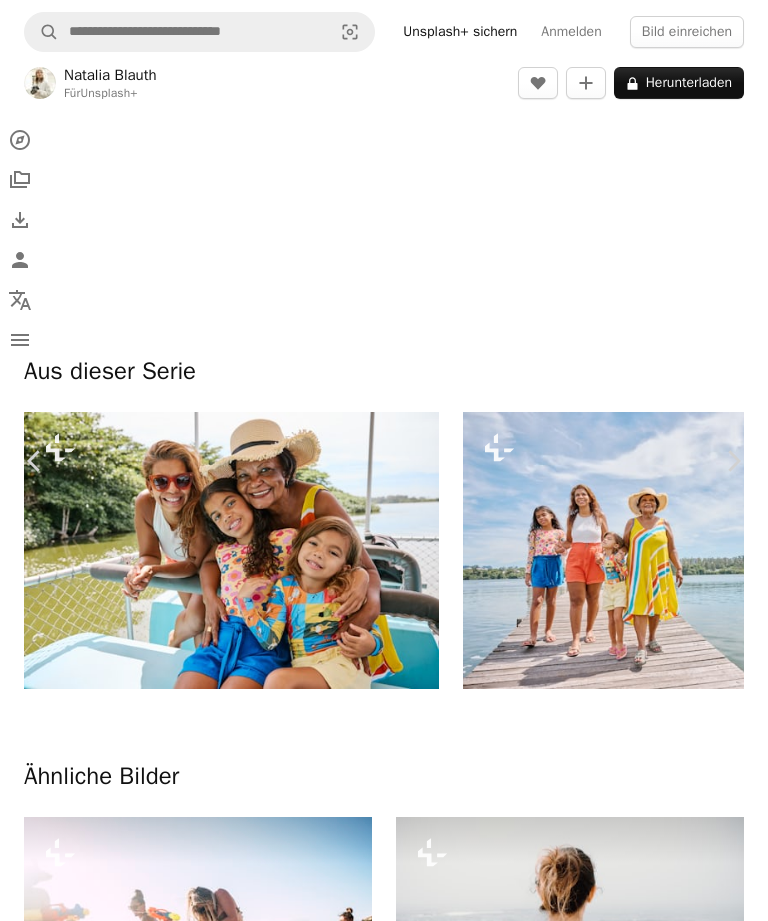 scroll, scrollTop: 2693, scrollLeft: 0, axis: vertical 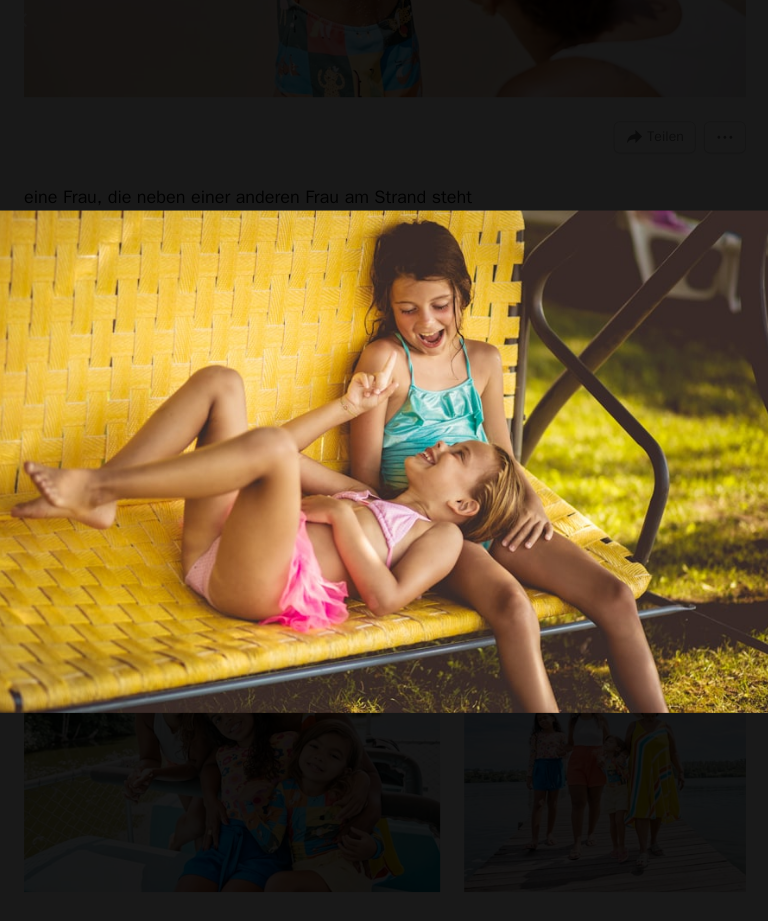 click at bounding box center (384, 460) 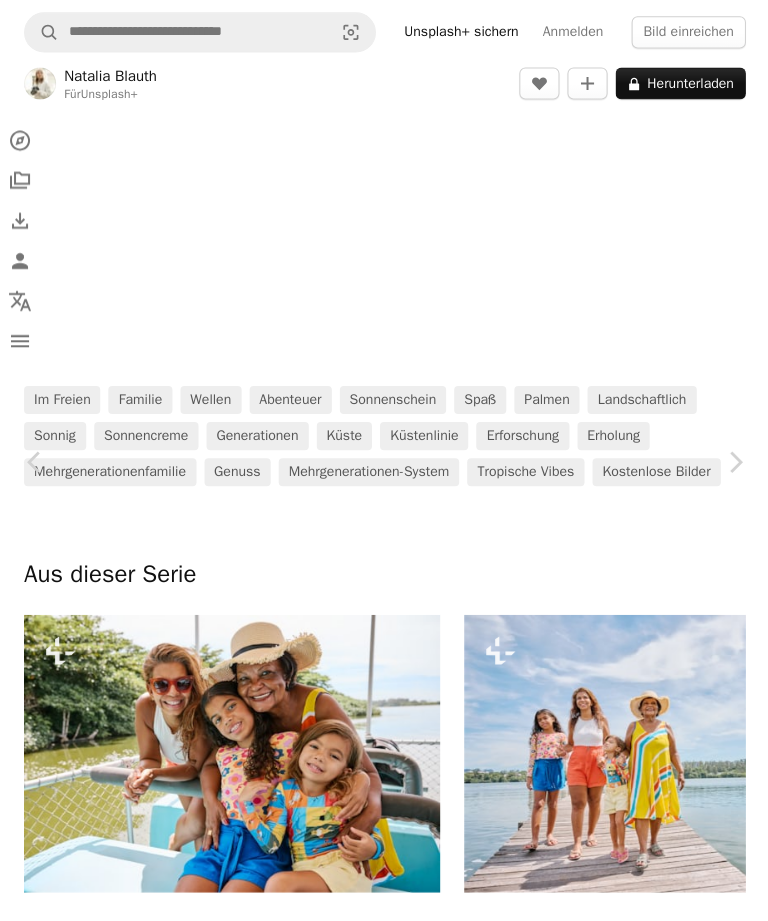scroll, scrollTop: 5555, scrollLeft: 0, axis: vertical 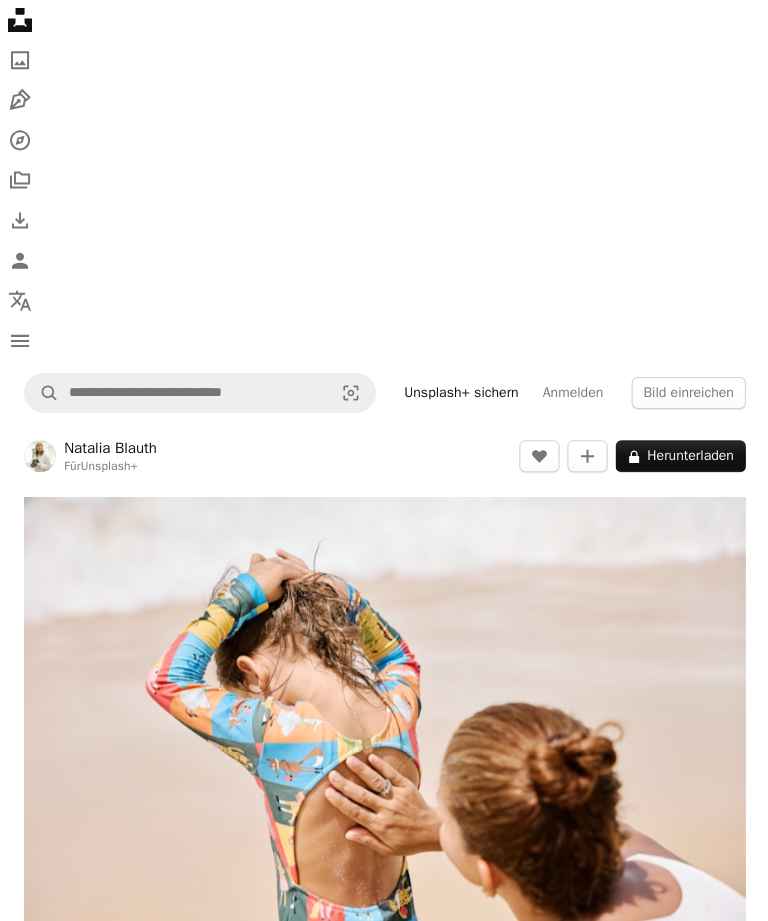 click on "An X shape Chevron left Chevron right Getty Images Für  Unsplash+ A heart A plus sign A lock Herunterladen Zoom in A forward-right arrow Teilen More Actions Calendar outlined Veröffentlicht am  [DATE] Safety Lizenziert unter der  Unsplash+ Lizenz Porträt Volk Kind Schwimmbad Glück Freundschaft draußen lächelnd Schuljugend Kindheit Weiße Menschen Spielen Sonnenbaden [RELATION] urlaubszeiten Lebensstile umarmend Geschwister Nur für Kinder Kostenlose Bilder Aus dieser Serie Plus sign for Unsplash+ Plus sign for Unsplash+ Plus sign for Unsplash+ Plus sign for Unsplash+ Plus sign for Unsplash+ Plus sign for Unsplash+ Plus sign for Unsplash+ Plus sign for Unsplash+ Plus sign for Unsplash+ Plus sign for Unsplash+ Ähnliche Bilder Plus sign for Unsplash+ A heart A plus sign Getty Images Für  Unsplash+ A lock Herunterladen Plus sign for Unsplash+ A heart A plus sign Getty Images Für  Unsplash+ A lock Herunterladen Plus sign for Unsplash+ A heart A plus sign Getty Images Für  Unsplash+ A lock A heart" at bounding box center [384, 12065] 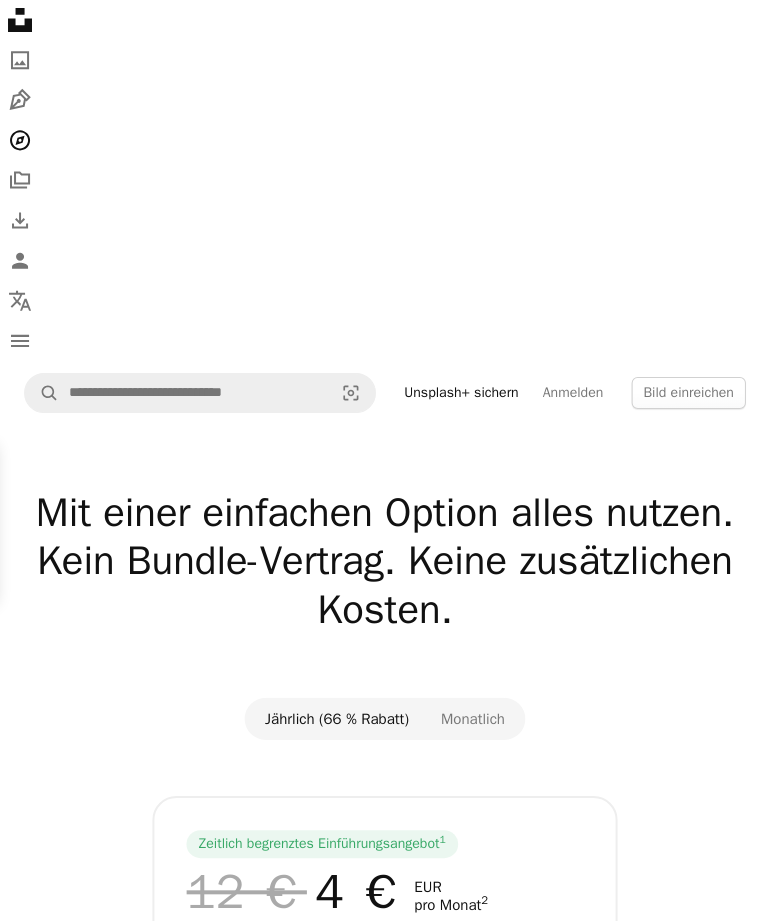 scroll, scrollTop: 1080, scrollLeft: 0, axis: vertical 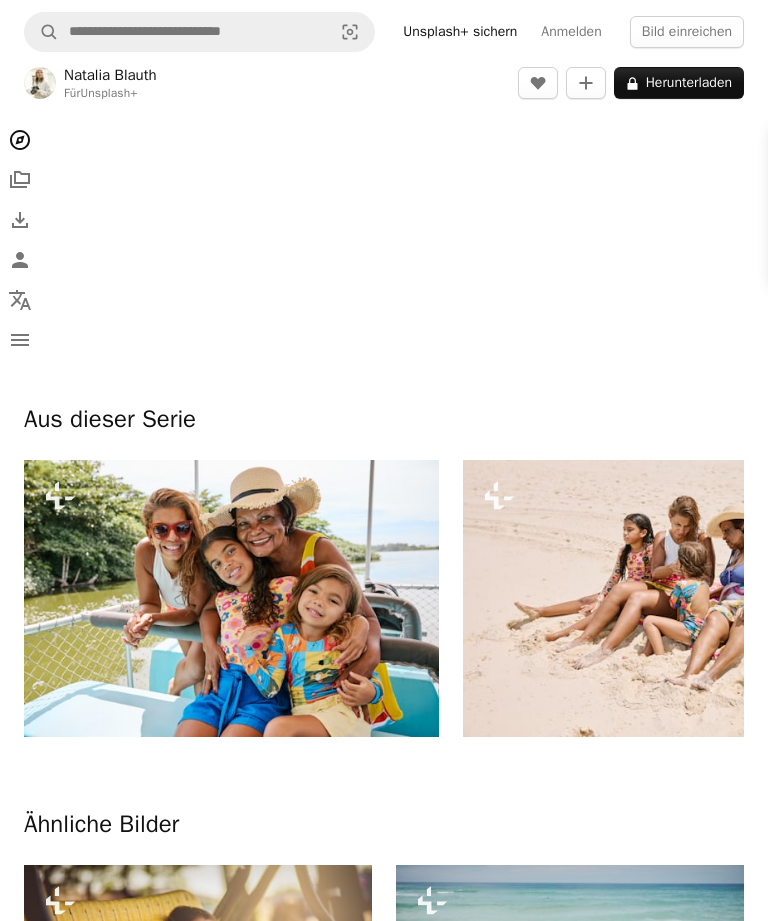 click at bounding box center (384, 460) 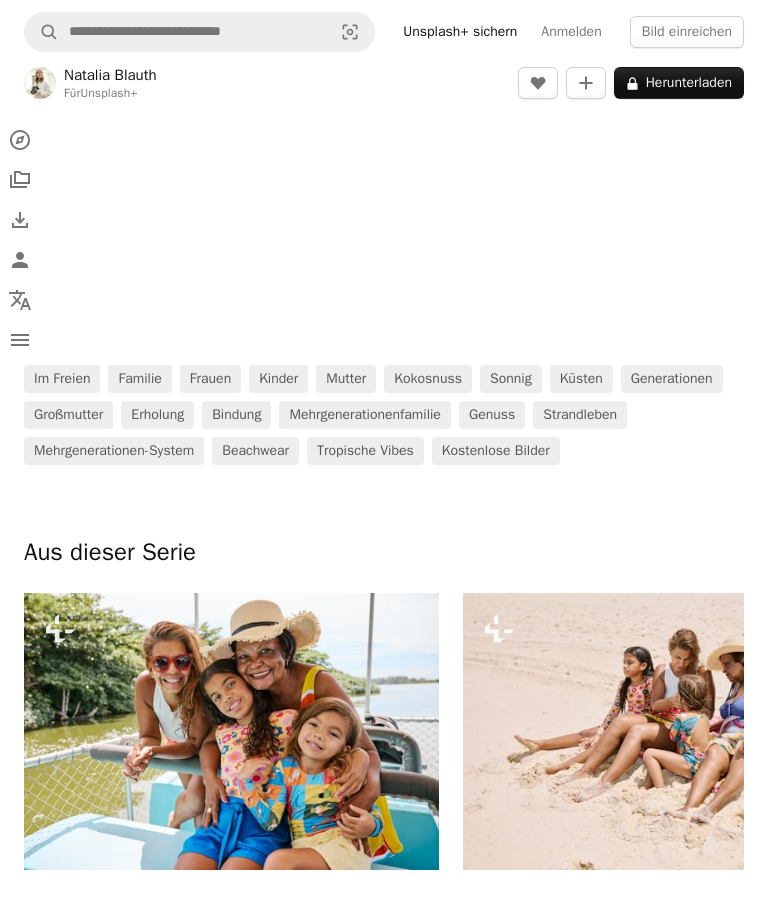 scroll, scrollTop: 899, scrollLeft: 0, axis: vertical 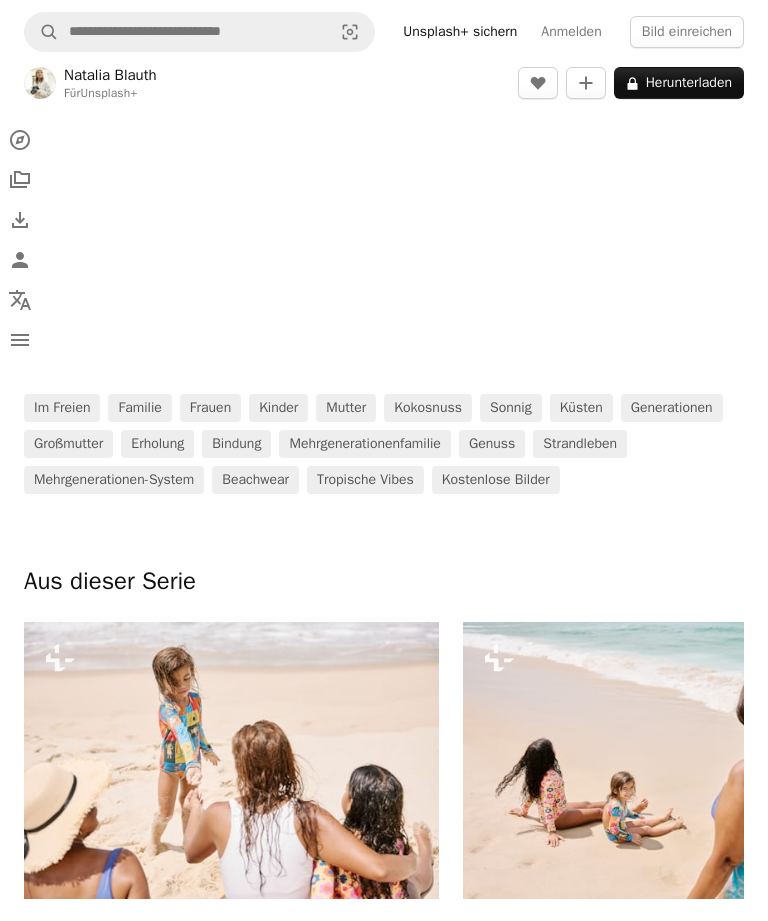 click at bounding box center [231, 760] 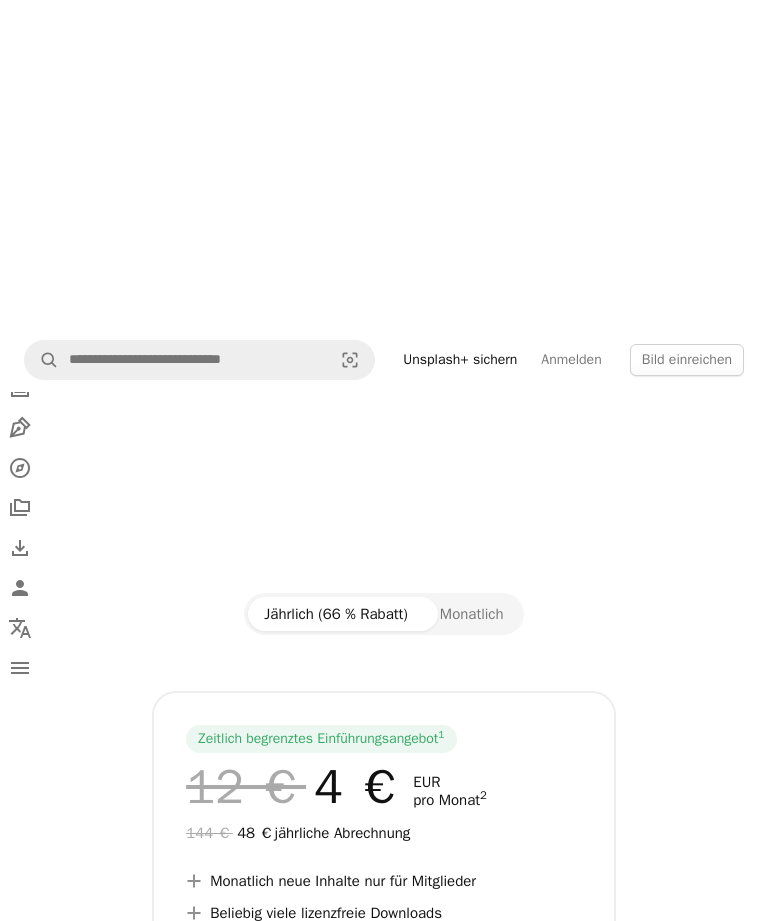 scroll, scrollTop: 0, scrollLeft: 0, axis: both 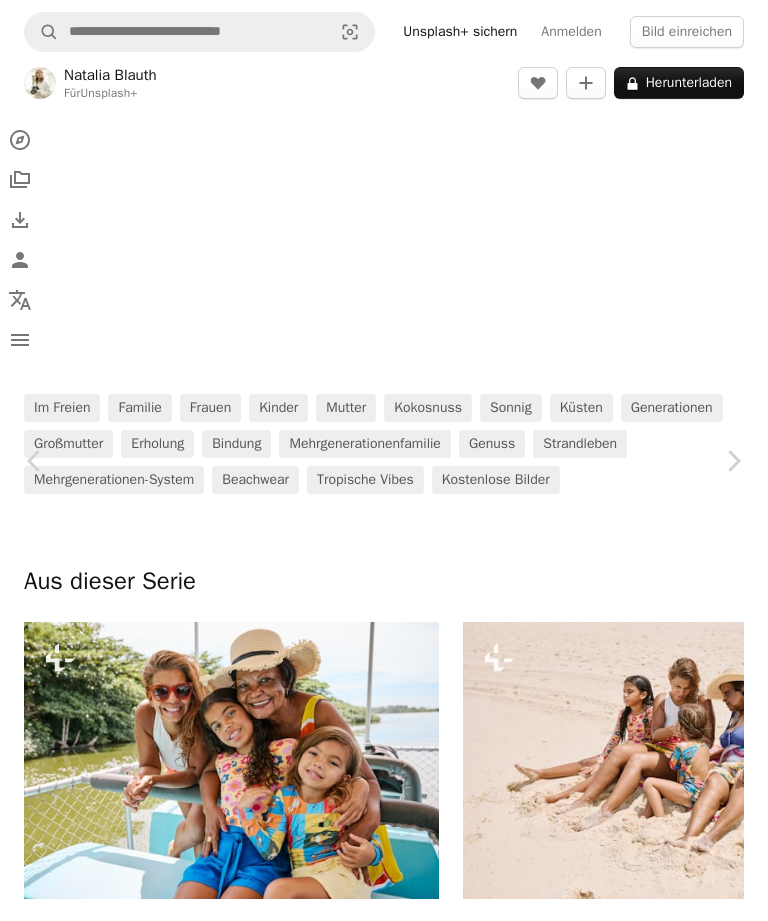 click at bounding box center (233, 6640) 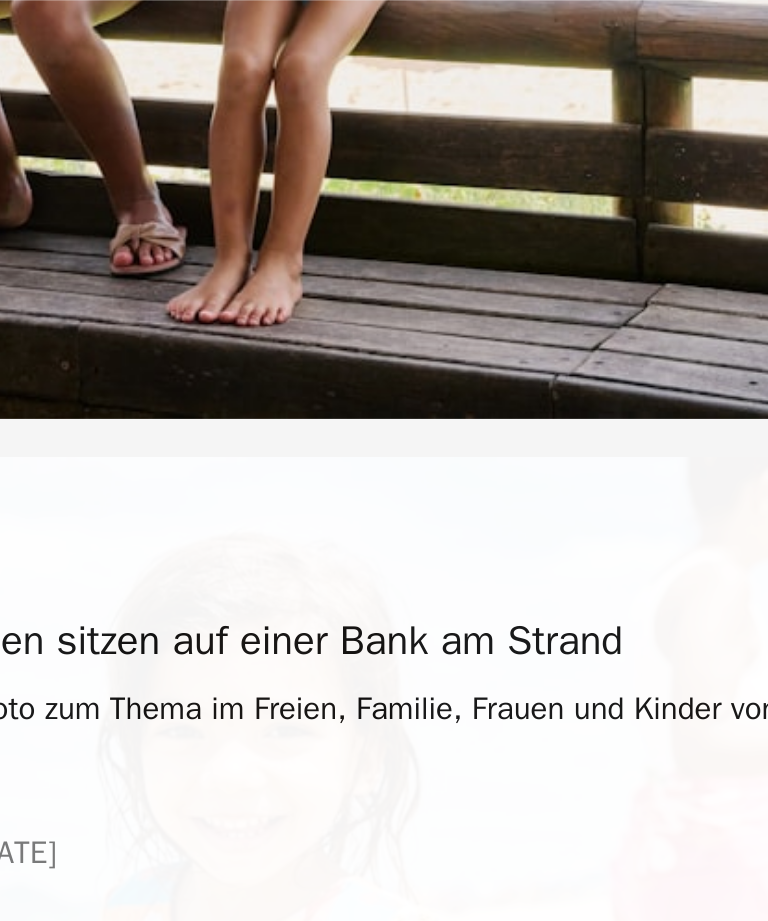 scroll, scrollTop: 751, scrollLeft: 0, axis: vertical 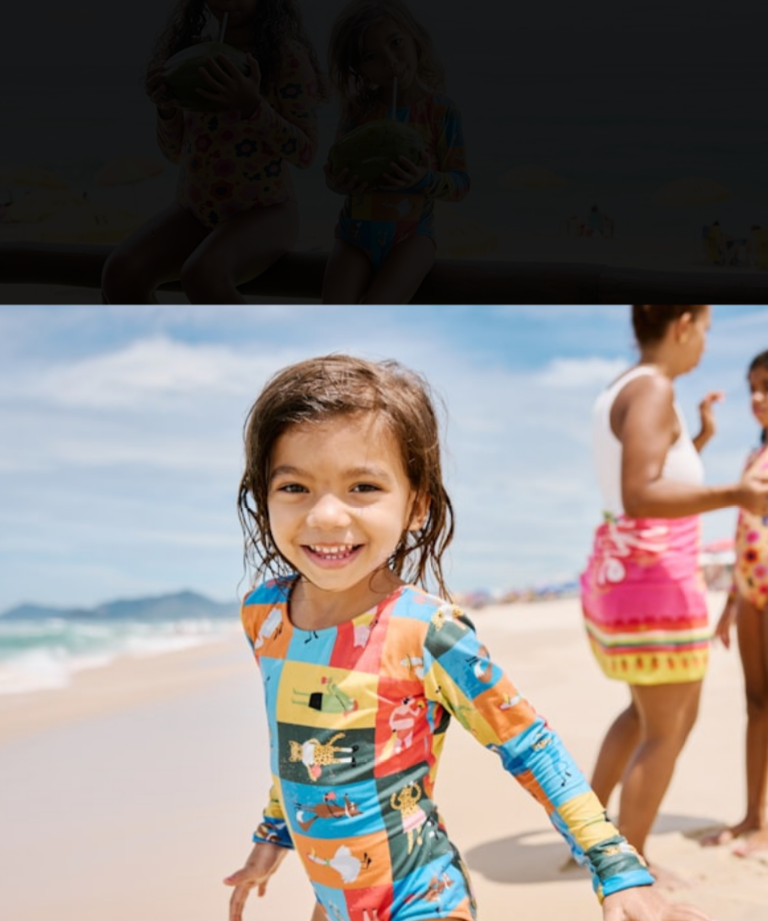 click at bounding box center (384, 460) 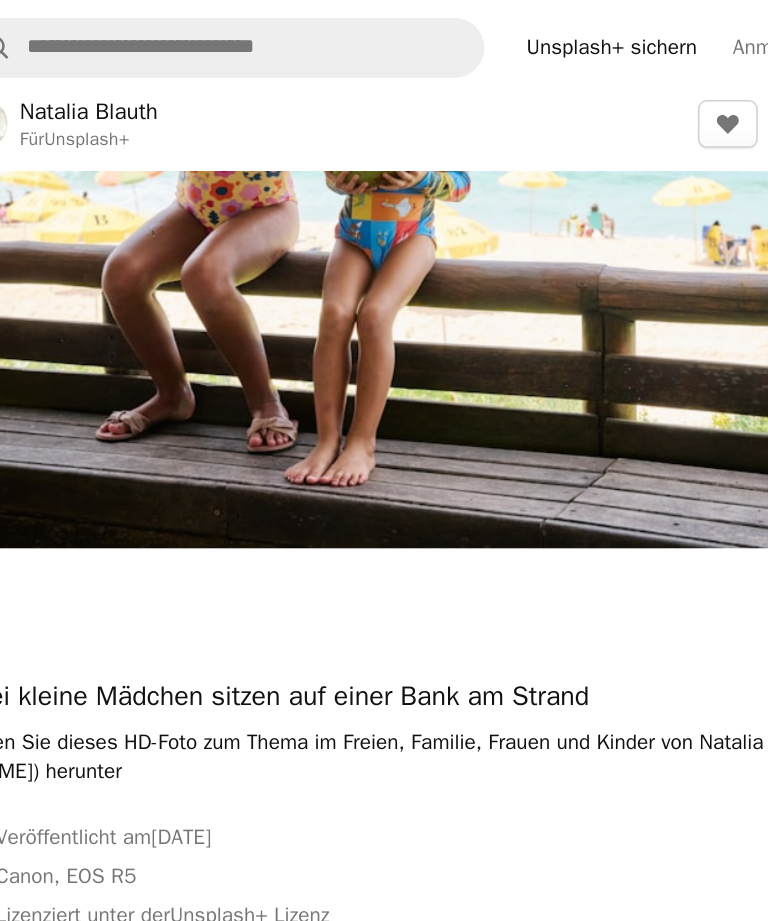 scroll, scrollTop: 609, scrollLeft: 0, axis: vertical 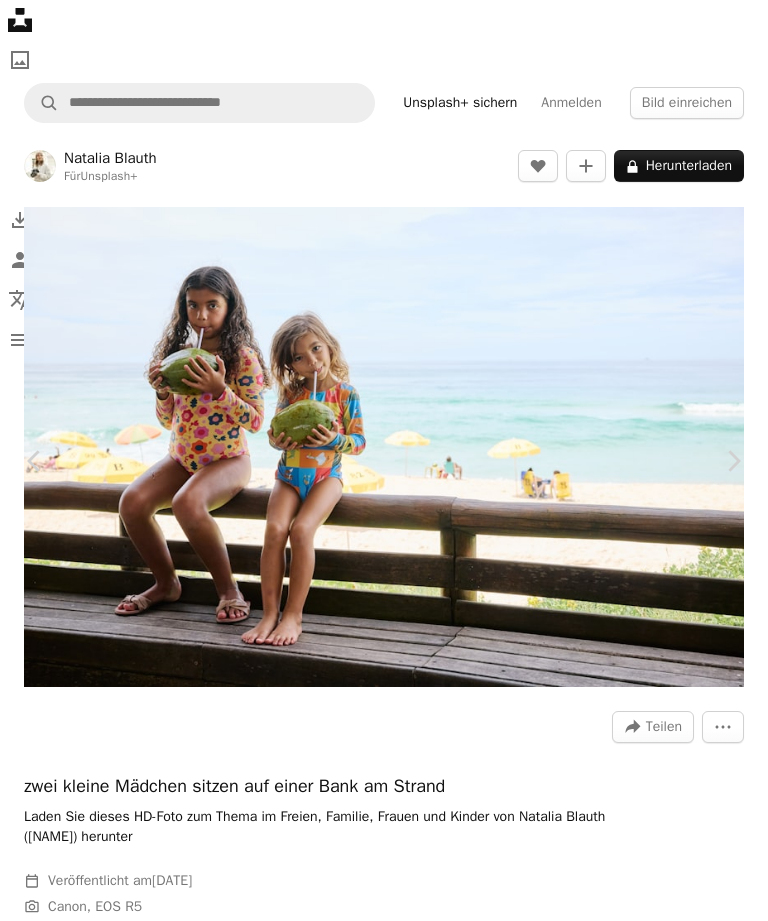 click at bounding box center (236, 7290) 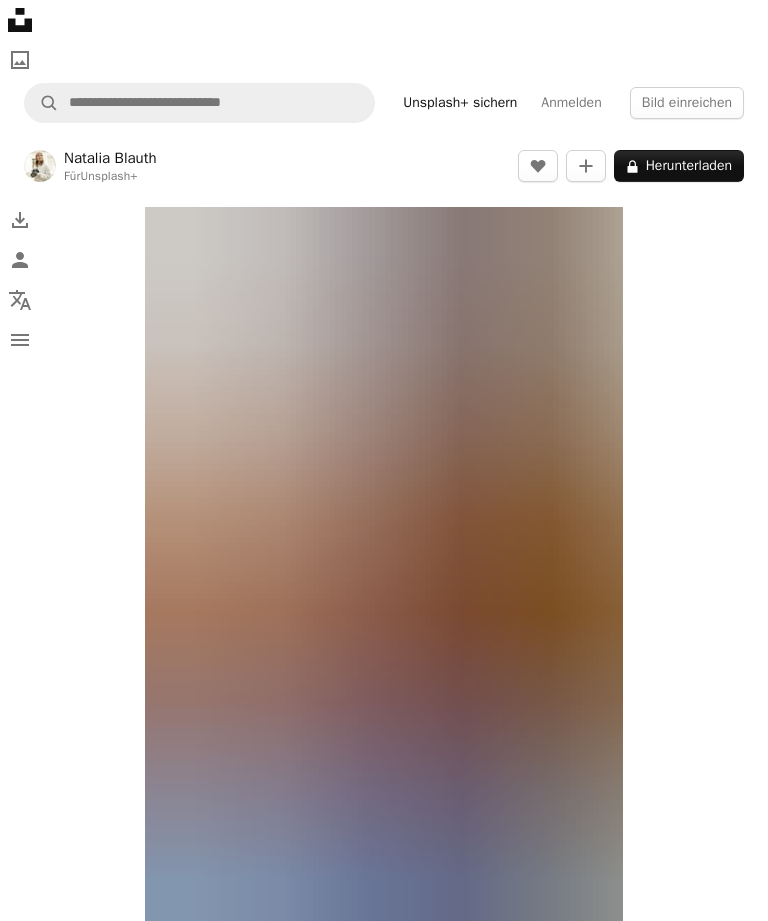scroll, scrollTop: 0, scrollLeft: 0, axis: both 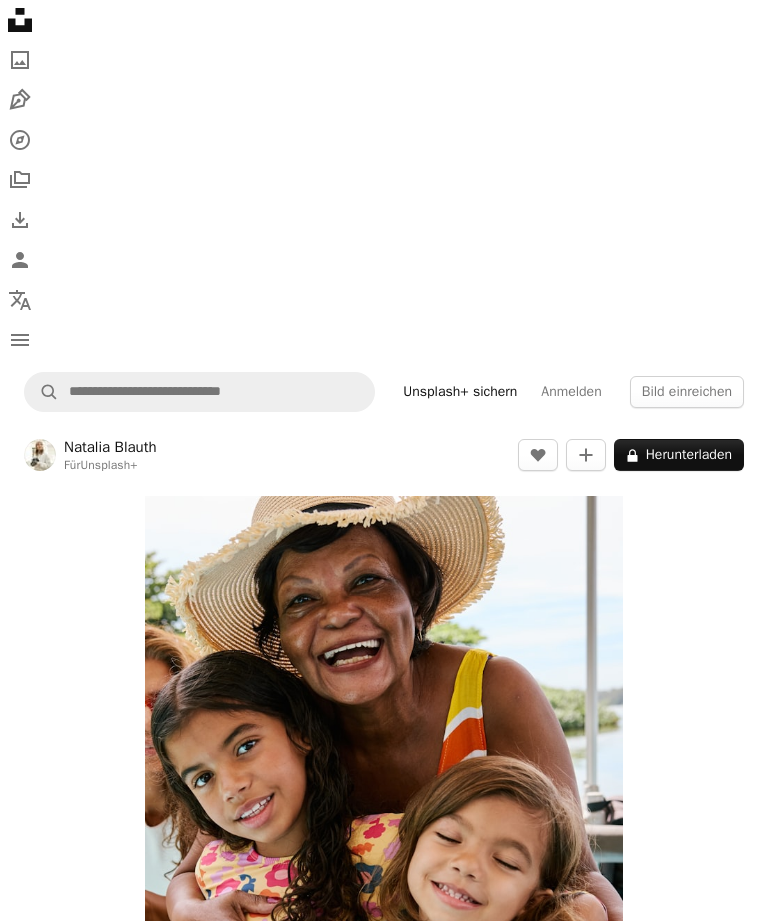 click at bounding box center [384, 854] 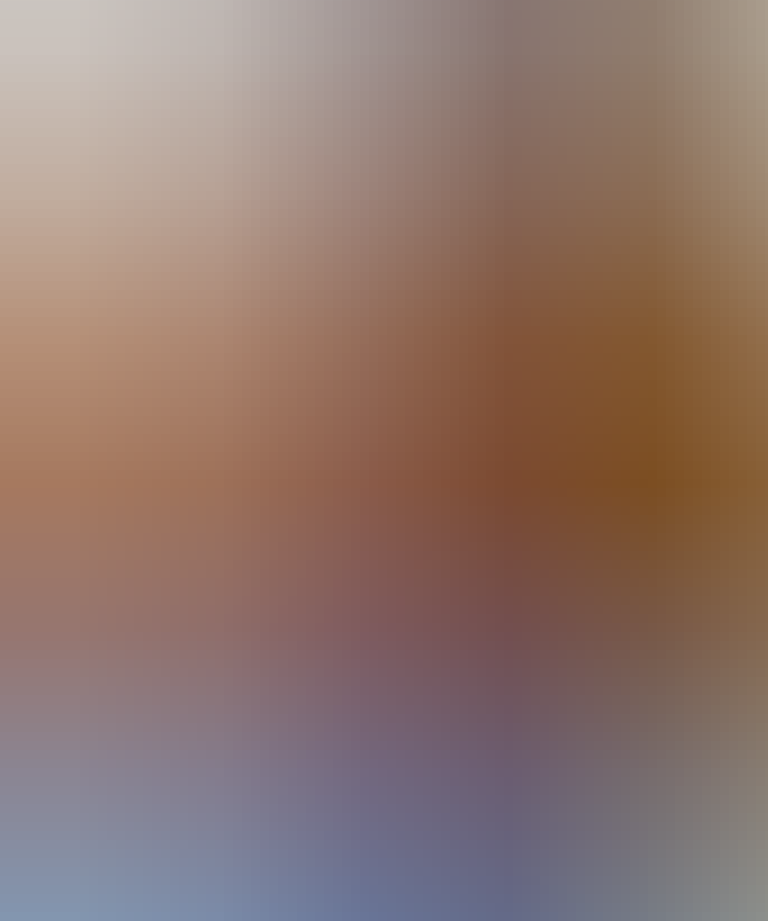 scroll, scrollTop: 146, scrollLeft: 0, axis: vertical 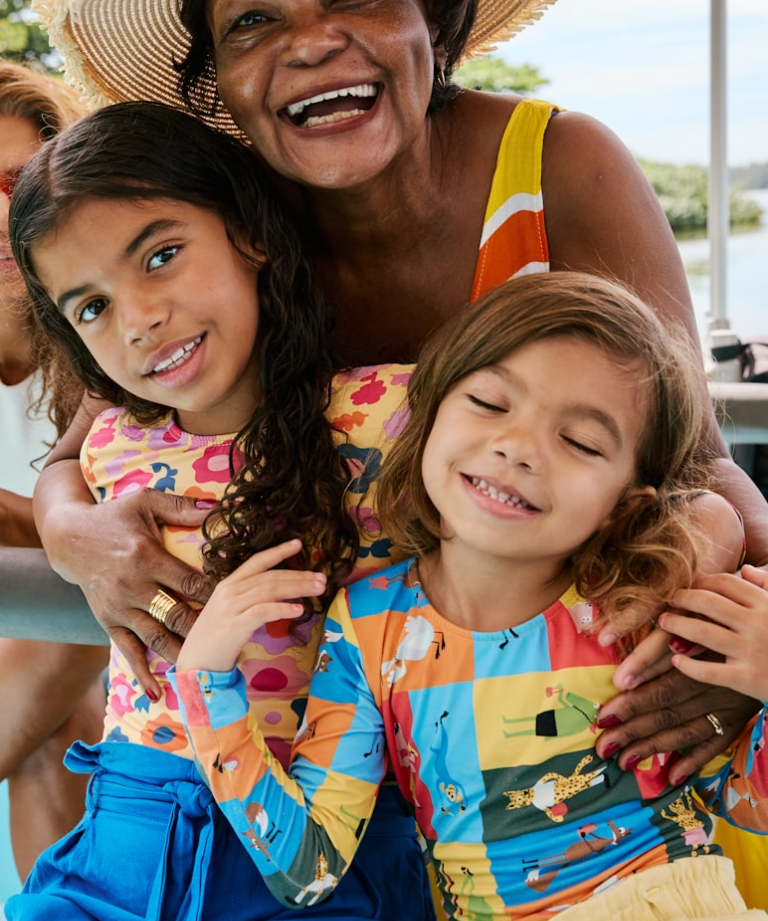 click at bounding box center [384, 430] 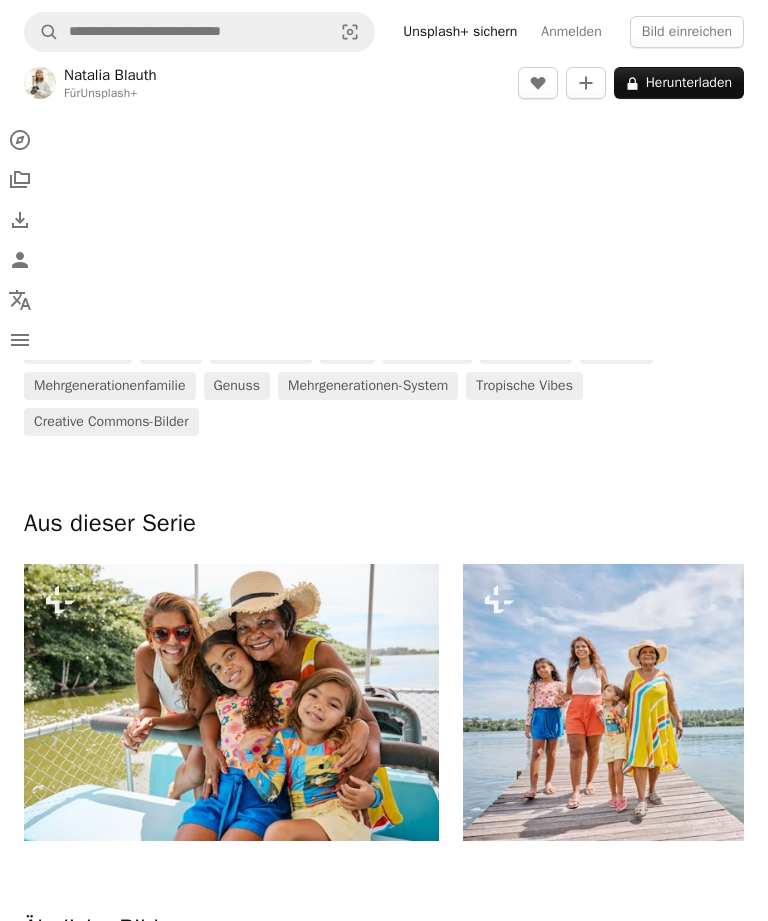 scroll, scrollTop: 1200, scrollLeft: 0, axis: vertical 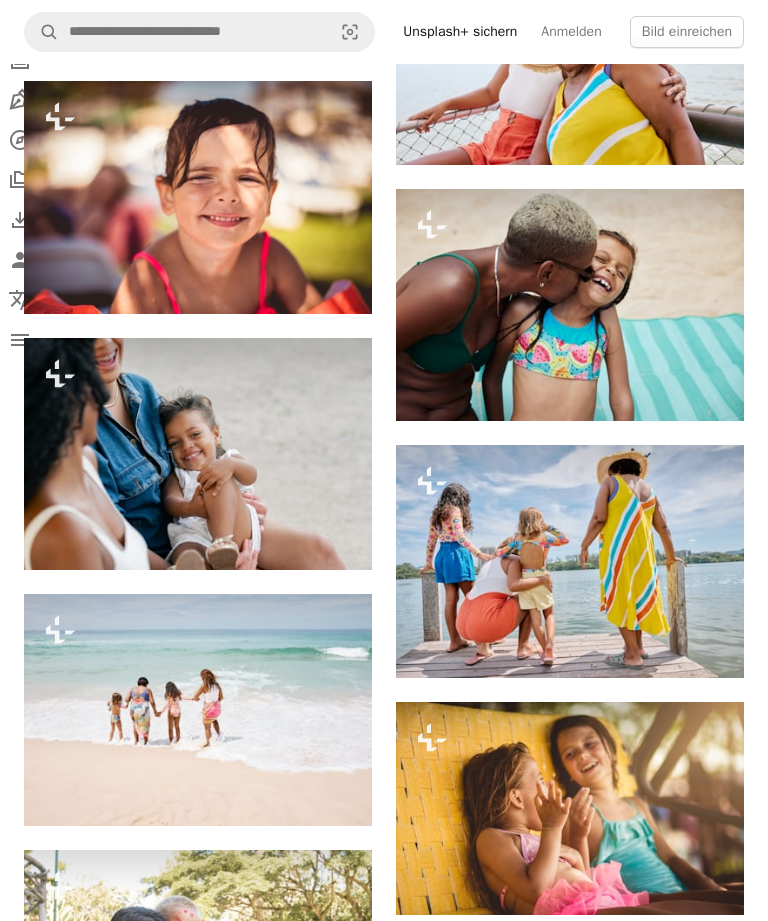 click at bounding box center [570, 561] 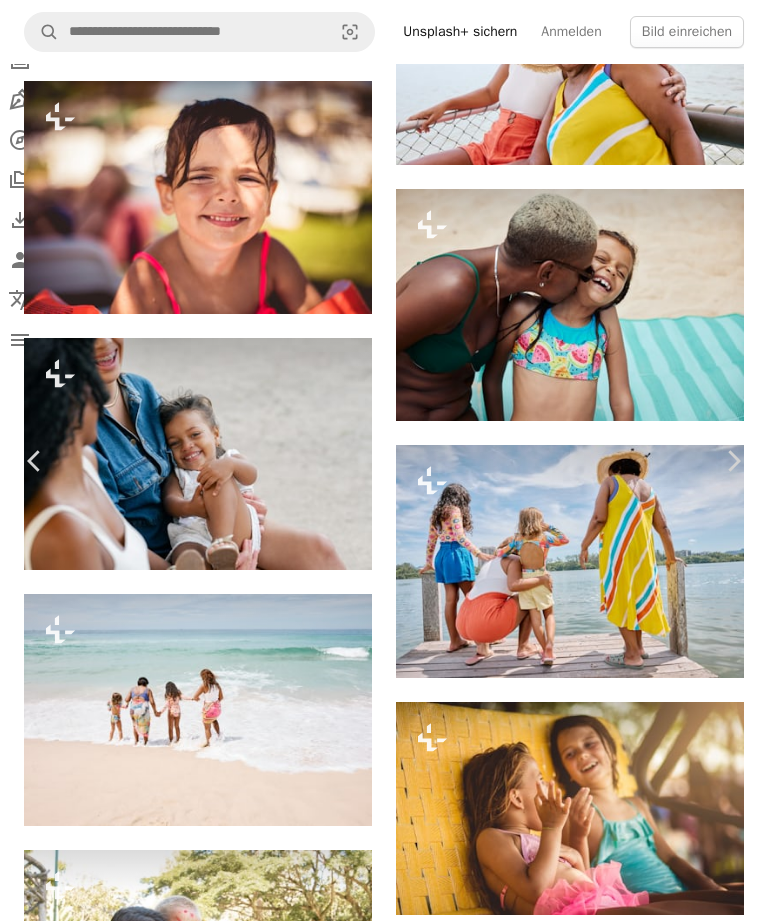scroll, scrollTop: 2169, scrollLeft: 0, axis: vertical 